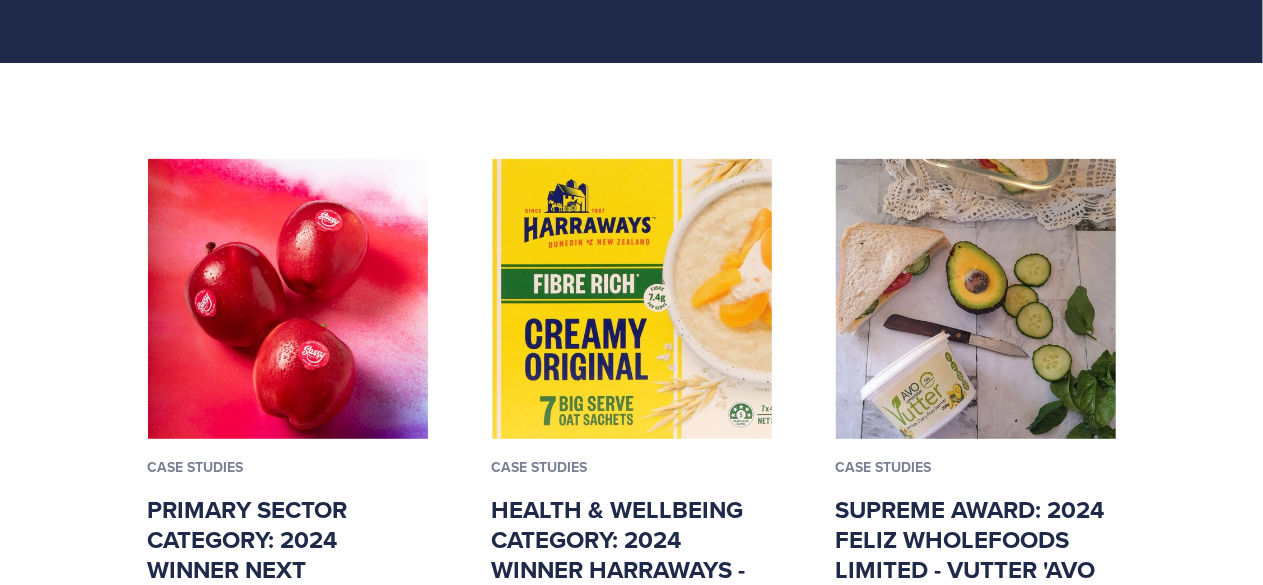 scroll, scrollTop: 0, scrollLeft: 0, axis: both 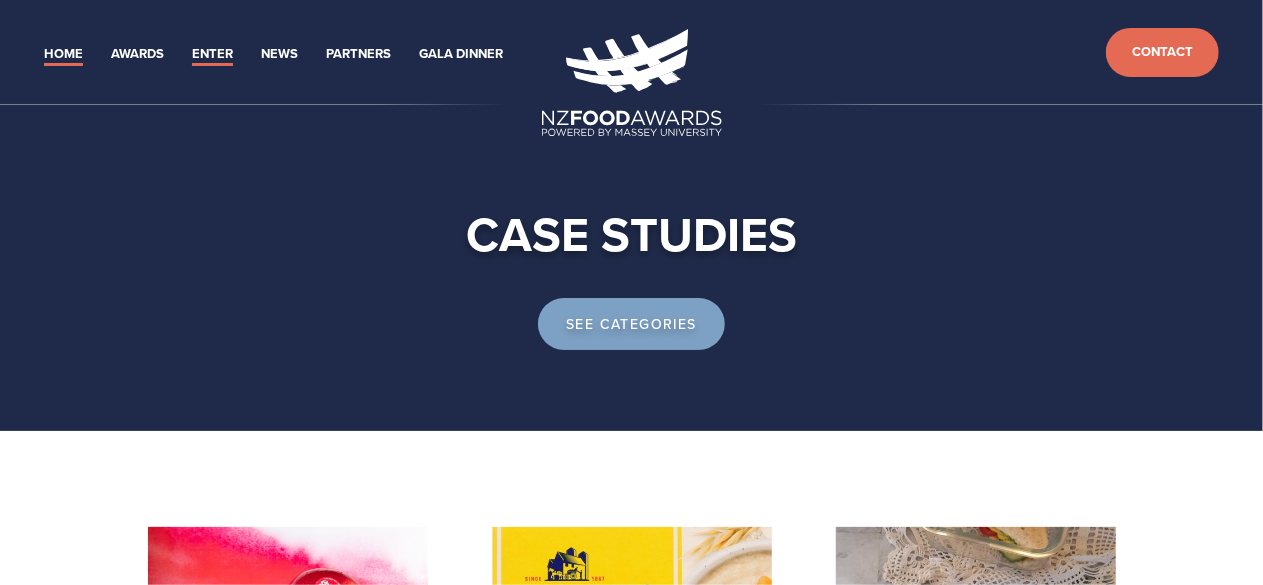 click on "Home" at bounding box center [63, 54] 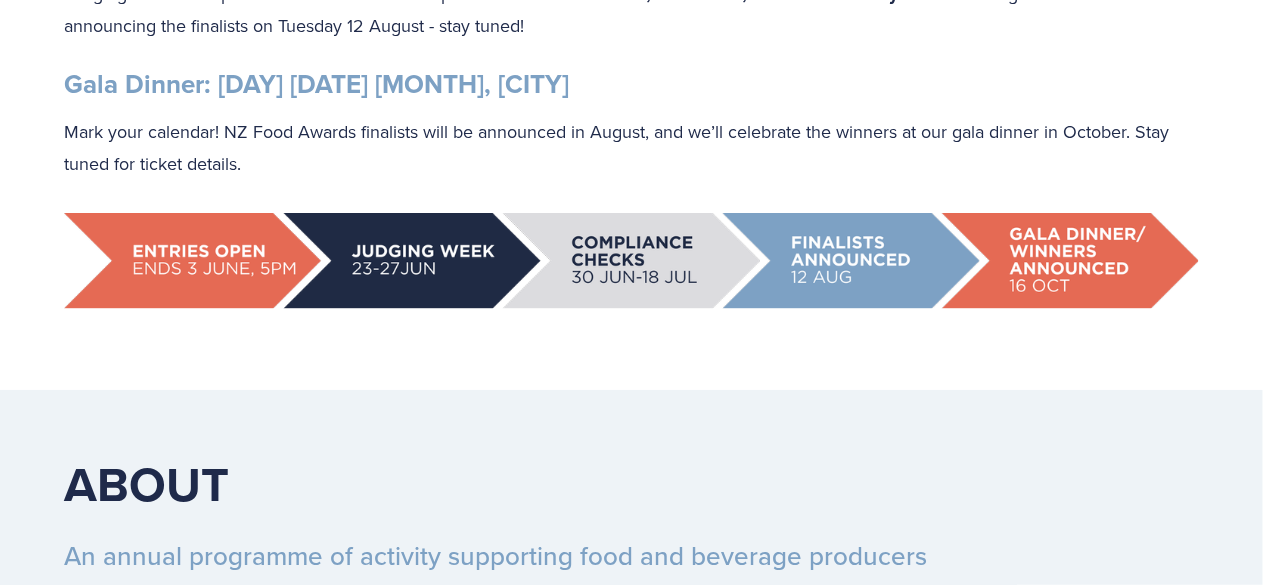scroll, scrollTop: 969, scrollLeft: 0, axis: vertical 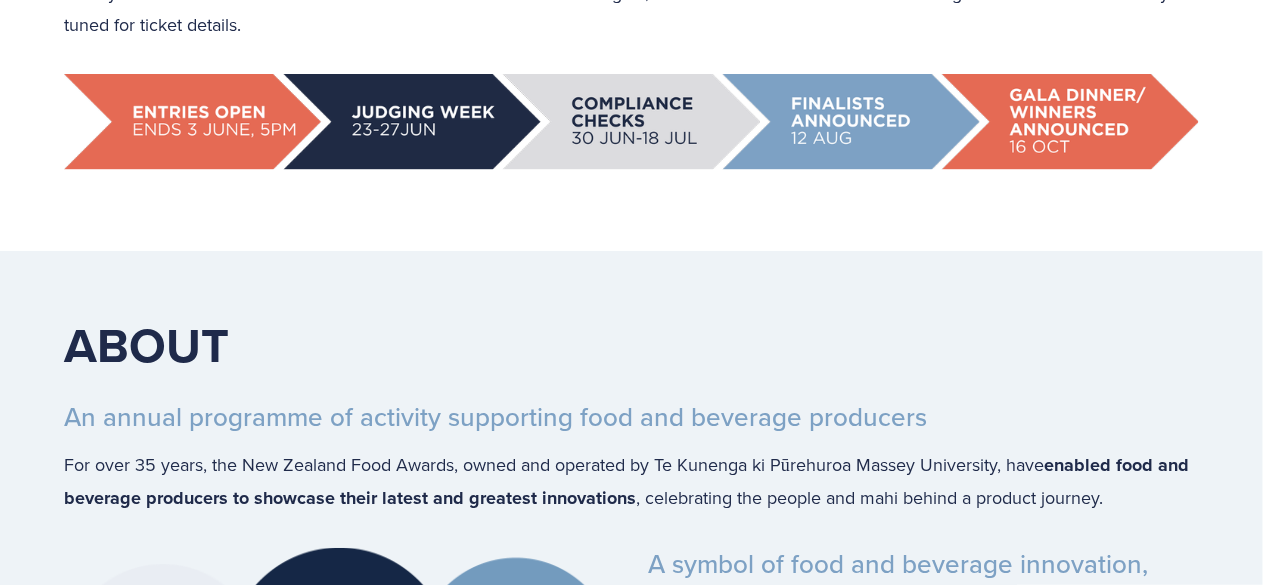 click at bounding box center (631, 122) 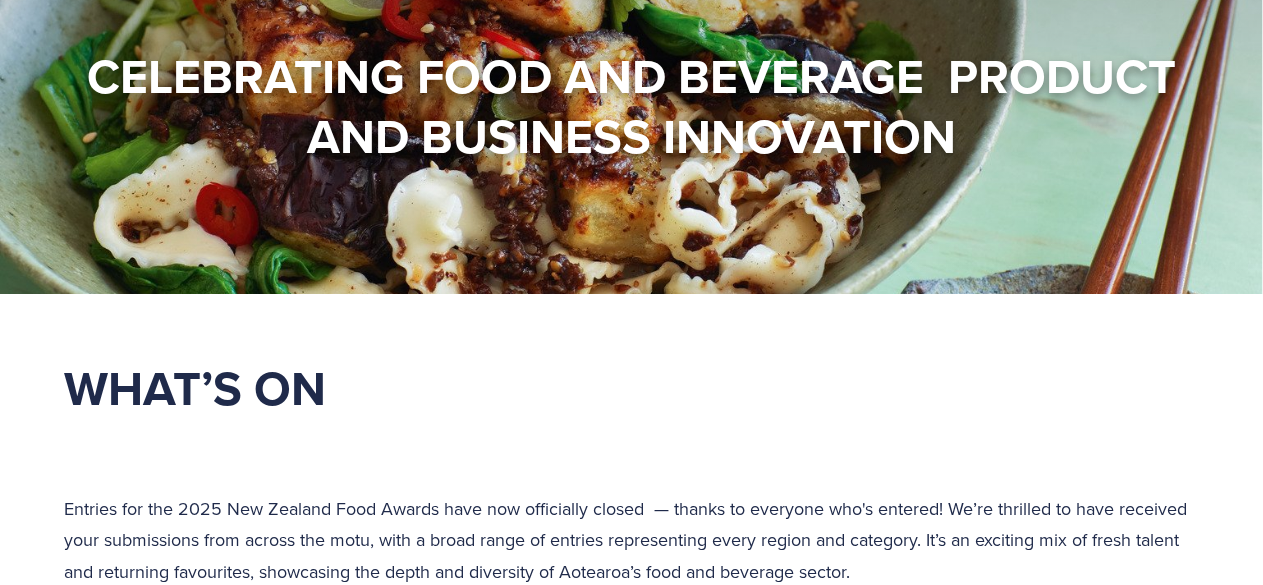 scroll, scrollTop: 0, scrollLeft: 0, axis: both 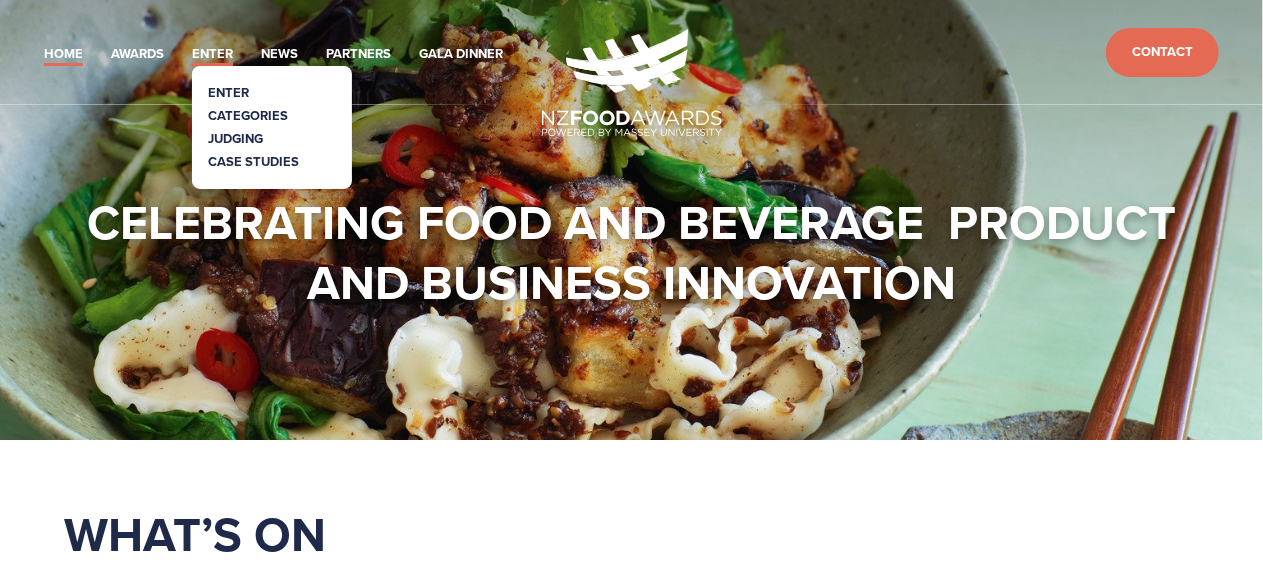 click on "Enter" at bounding box center [212, 54] 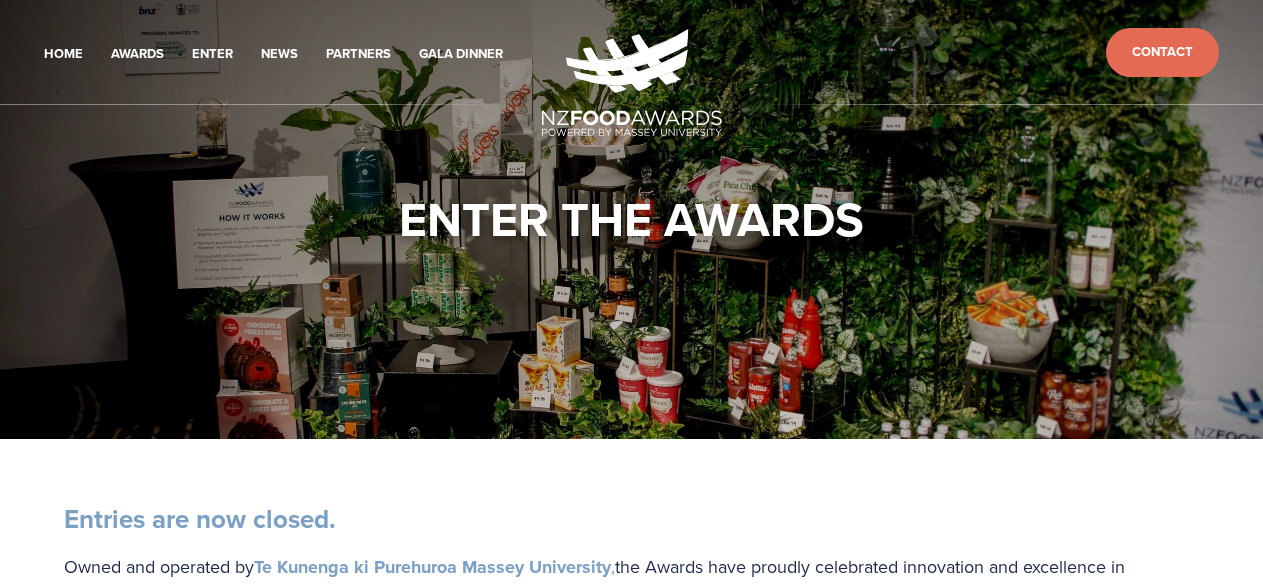 scroll, scrollTop: 0, scrollLeft: 0, axis: both 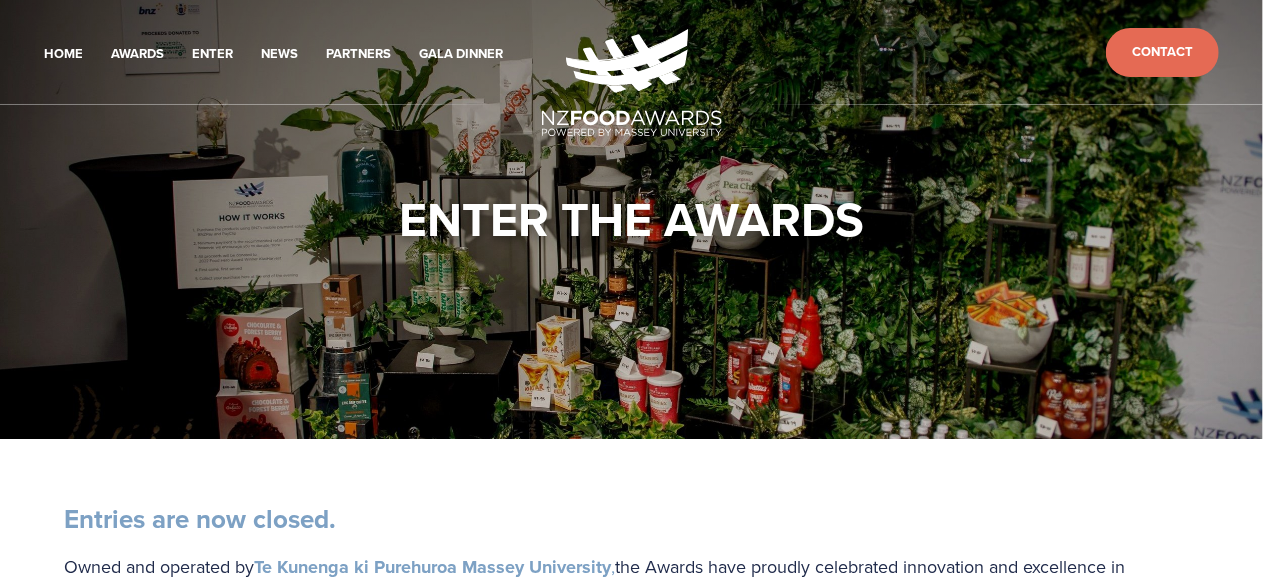 click on "Home
Awards
2024
2023
2022
Enter" at bounding box center [631, 52] 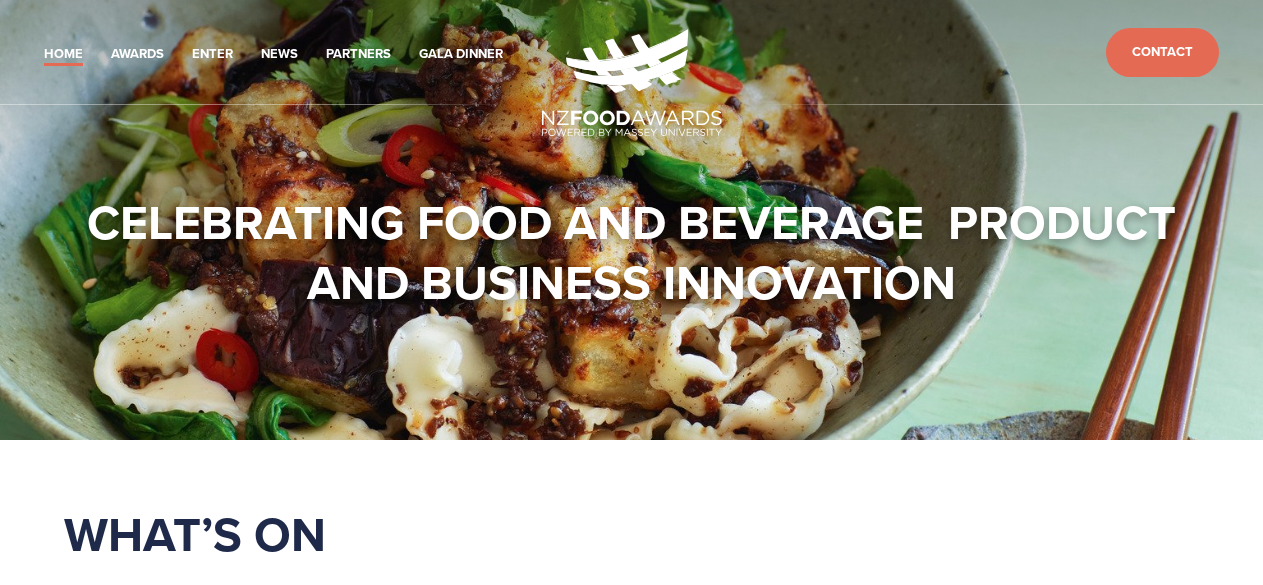 scroll, scrollTop: 0, scrollLeft: 0, axis: both 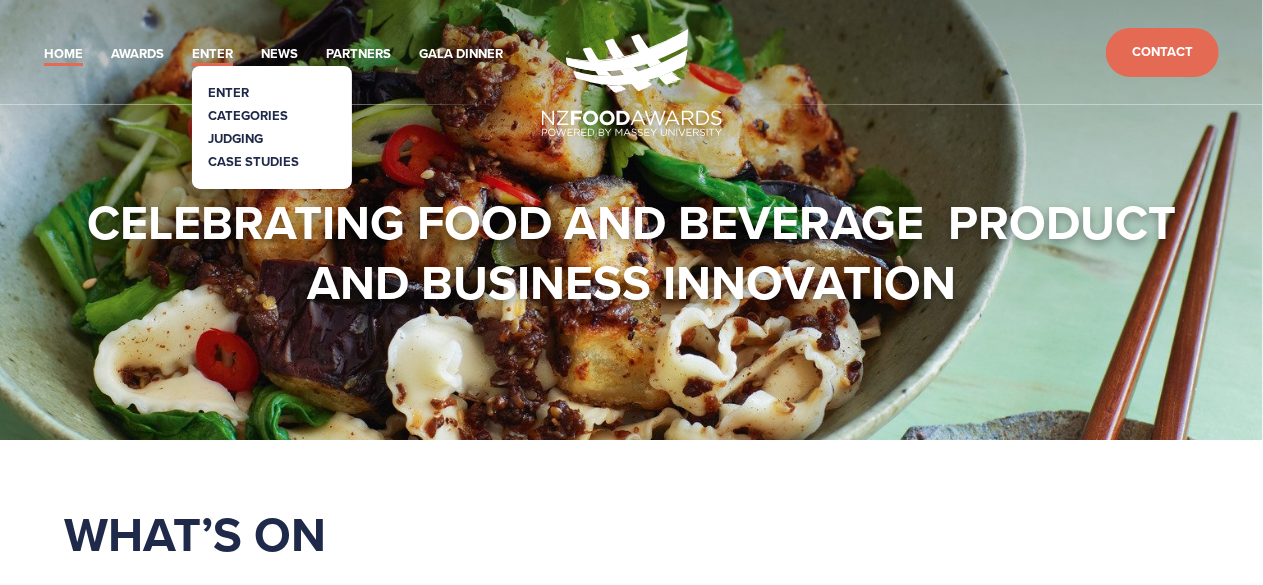 click on "Enter" at bounding box center [212, 54] 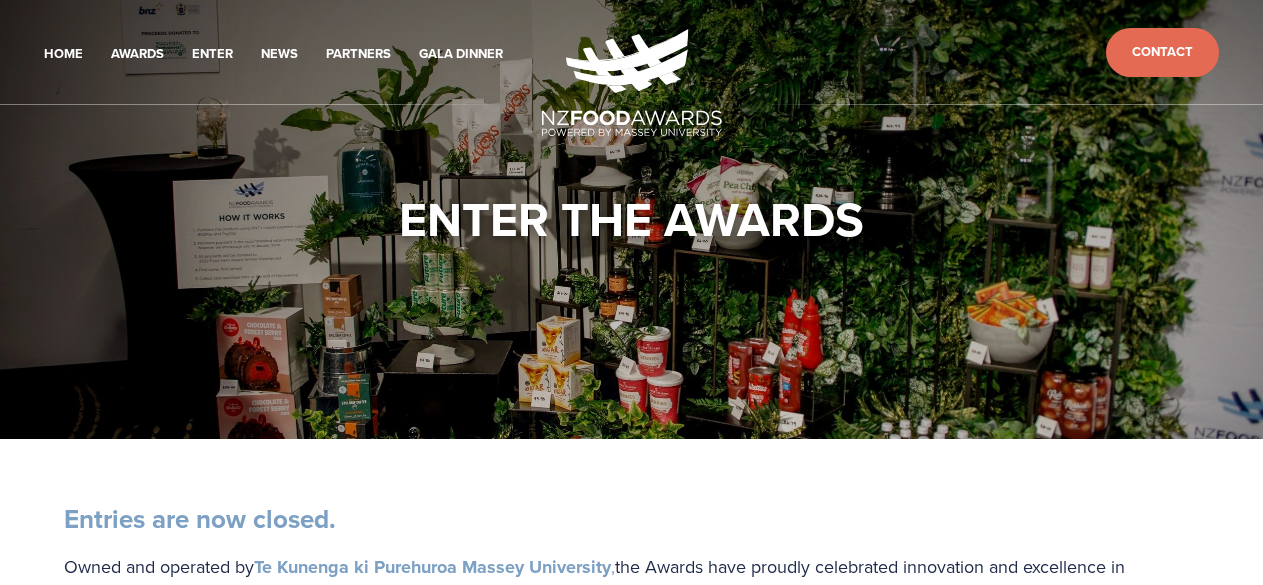 scroll, scrollTop: 0, scrollLeft: 0, axis: both 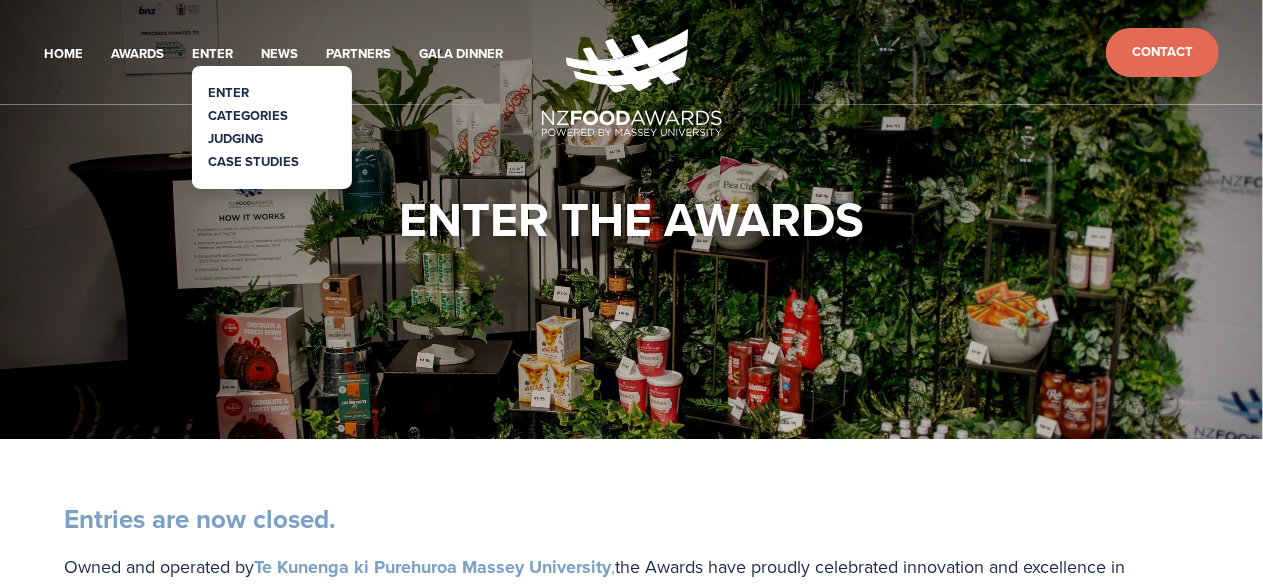 click on "Case Studies" at bounding box center [253, 161] 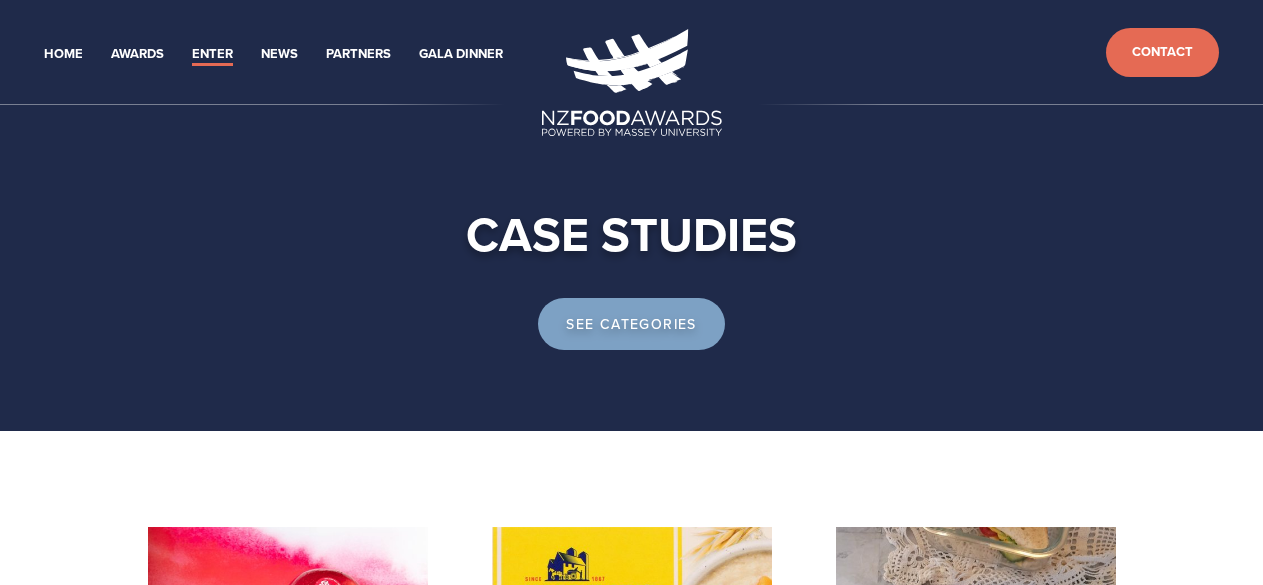 scroll, scrollTop: 0, scrollLeft: 0, axis: both 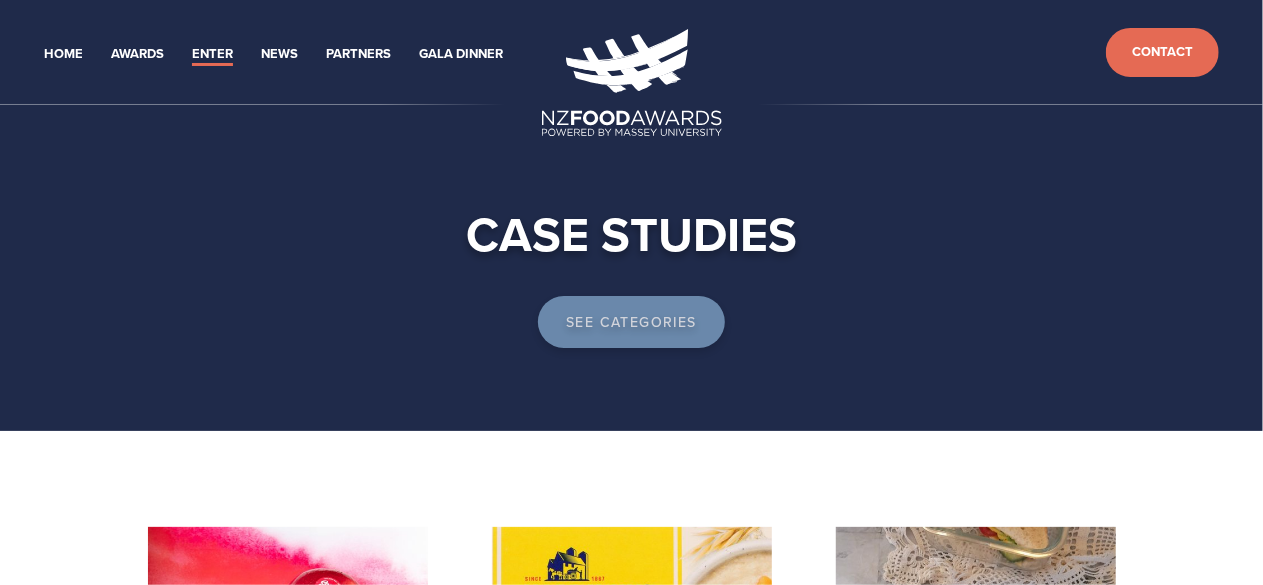 click on "See categories" at bounding box center [631, 322] 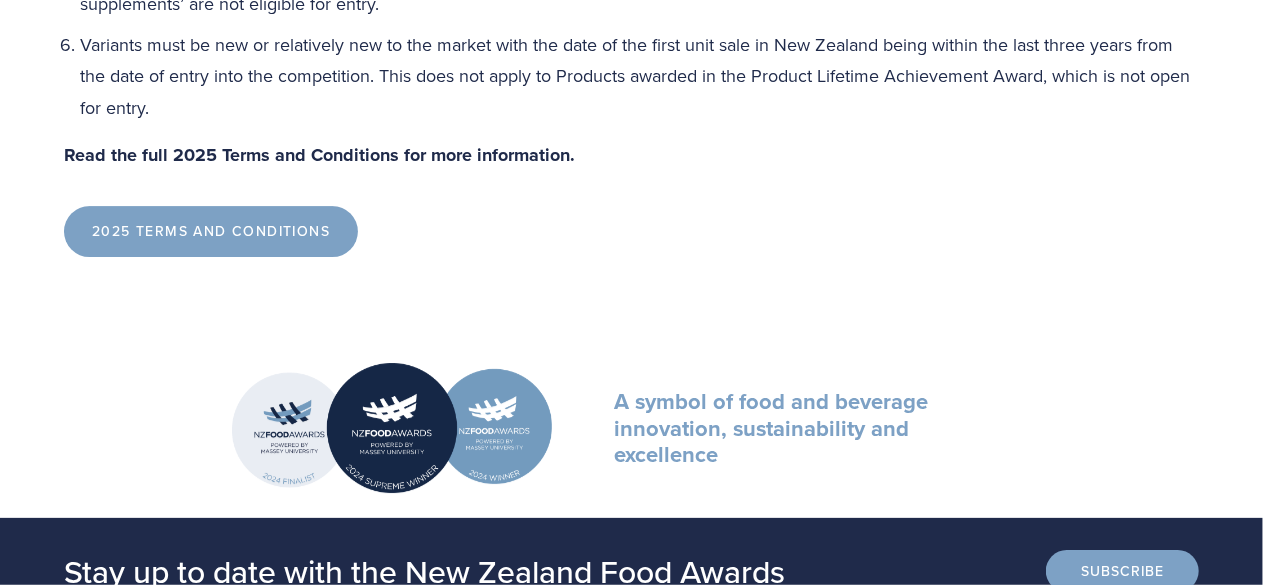scroll, scrollTop: 3204, scrollLeft: 0, axis: vertical 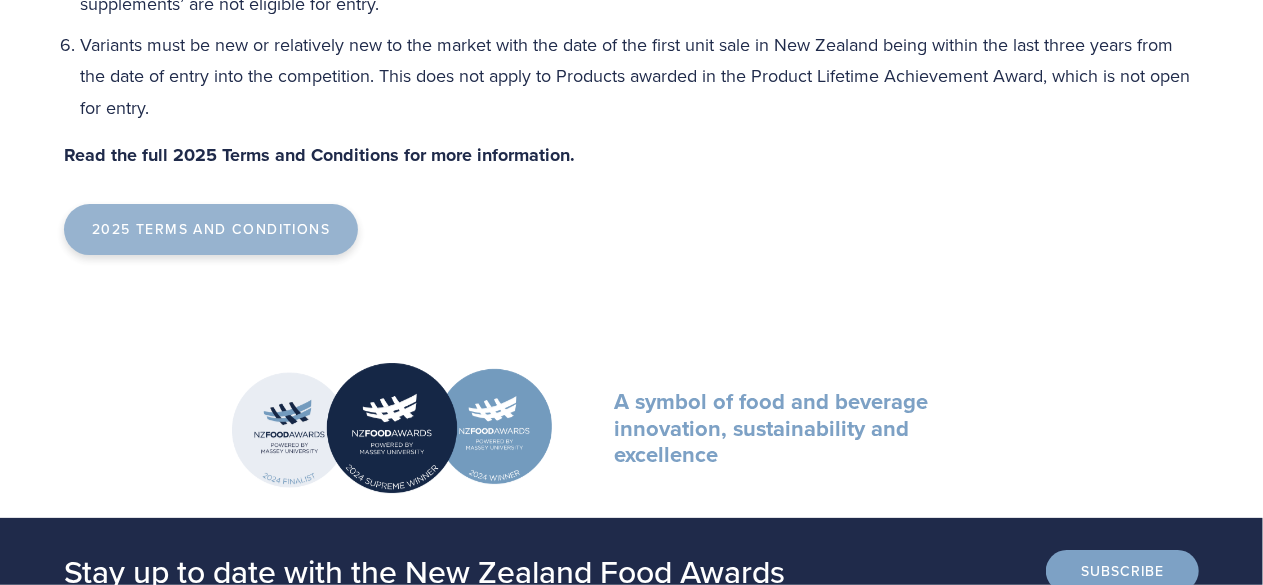 click on "2025 Terms and Conditions" at bounding box center [211, 230] 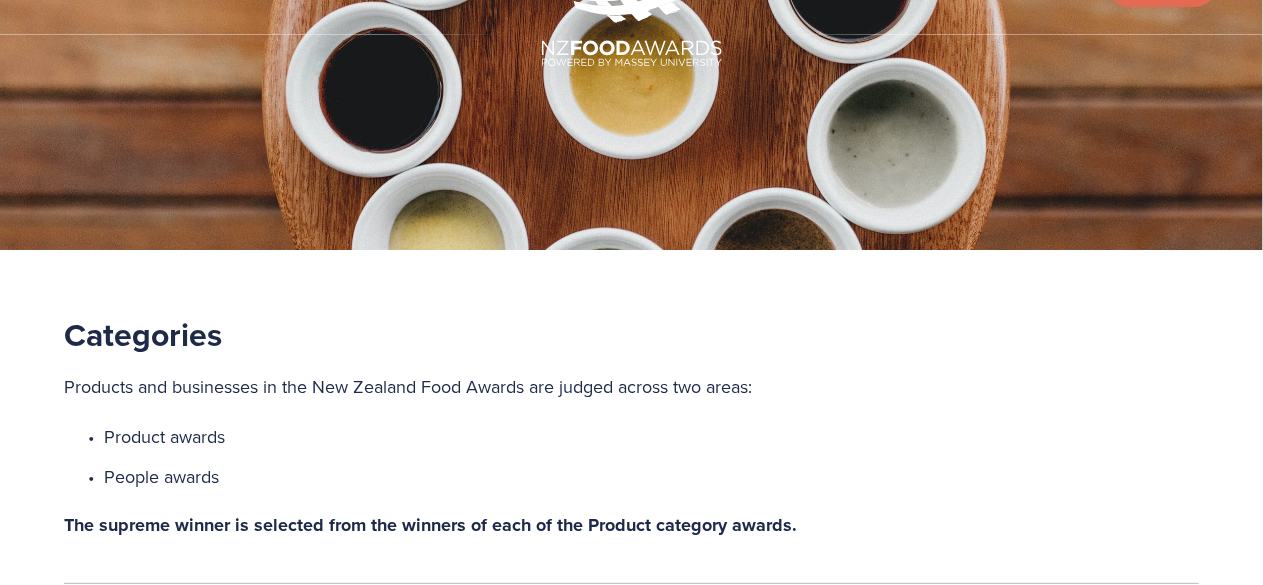 scroll, scrollTop: 0, scrollLeft: 0, axis: both 